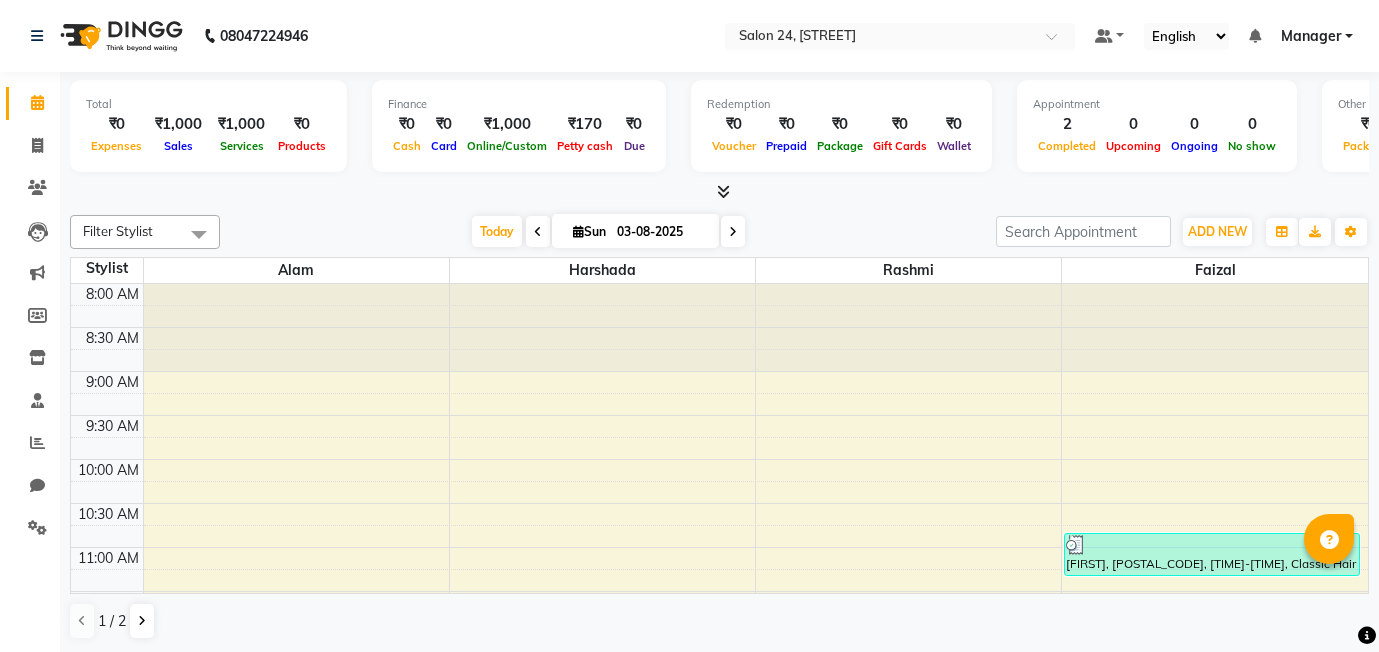 scroll, scrollTop: 0, scrollLeft: 0, axis: both 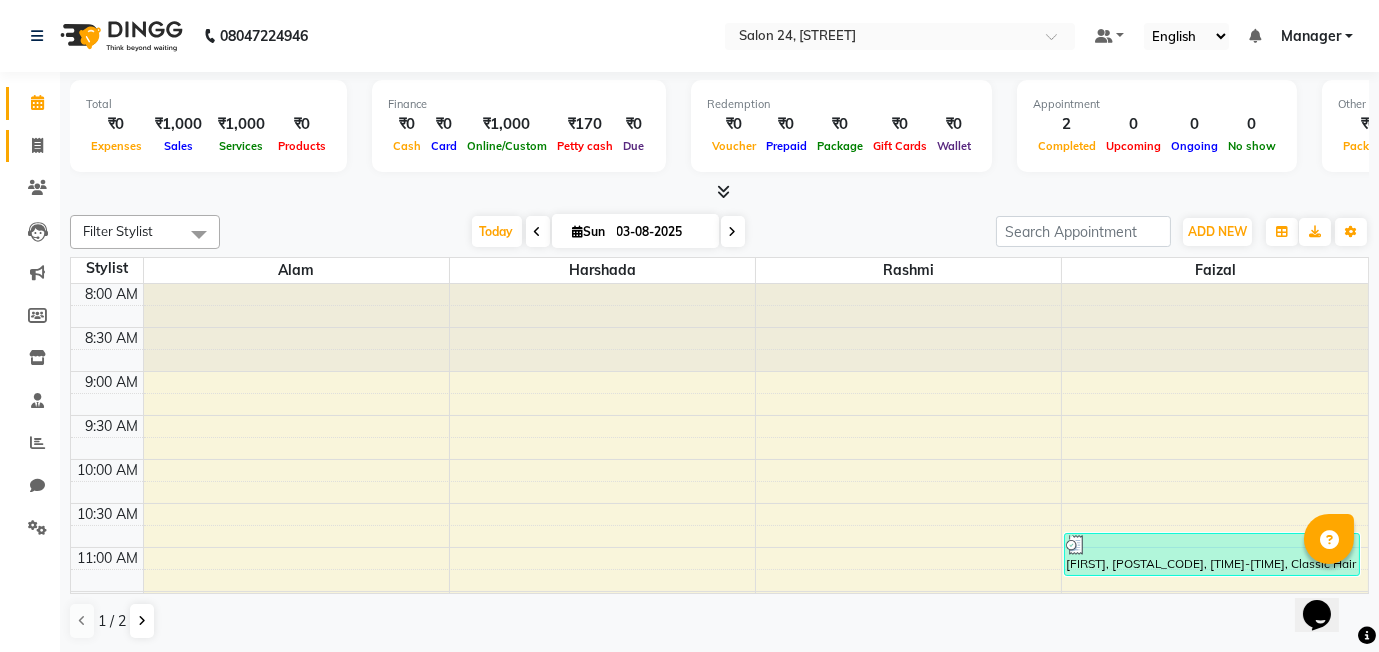 click on "Invoice" 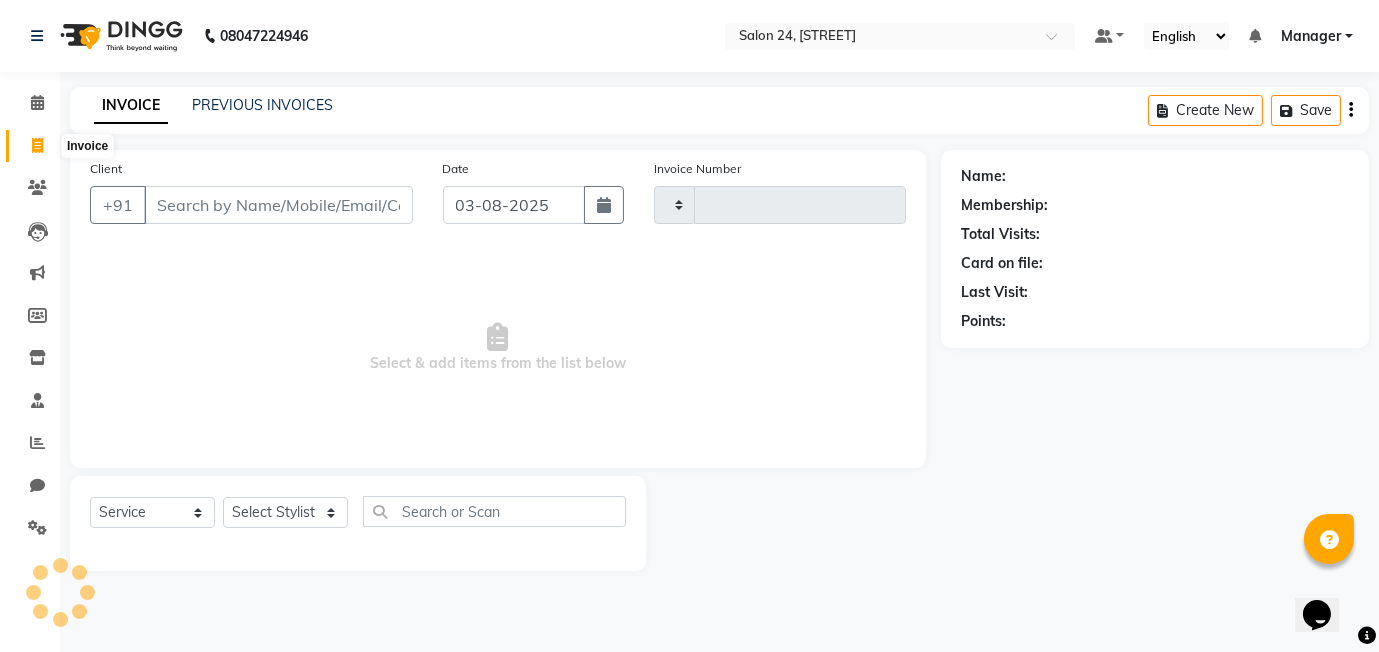 type on "0326" 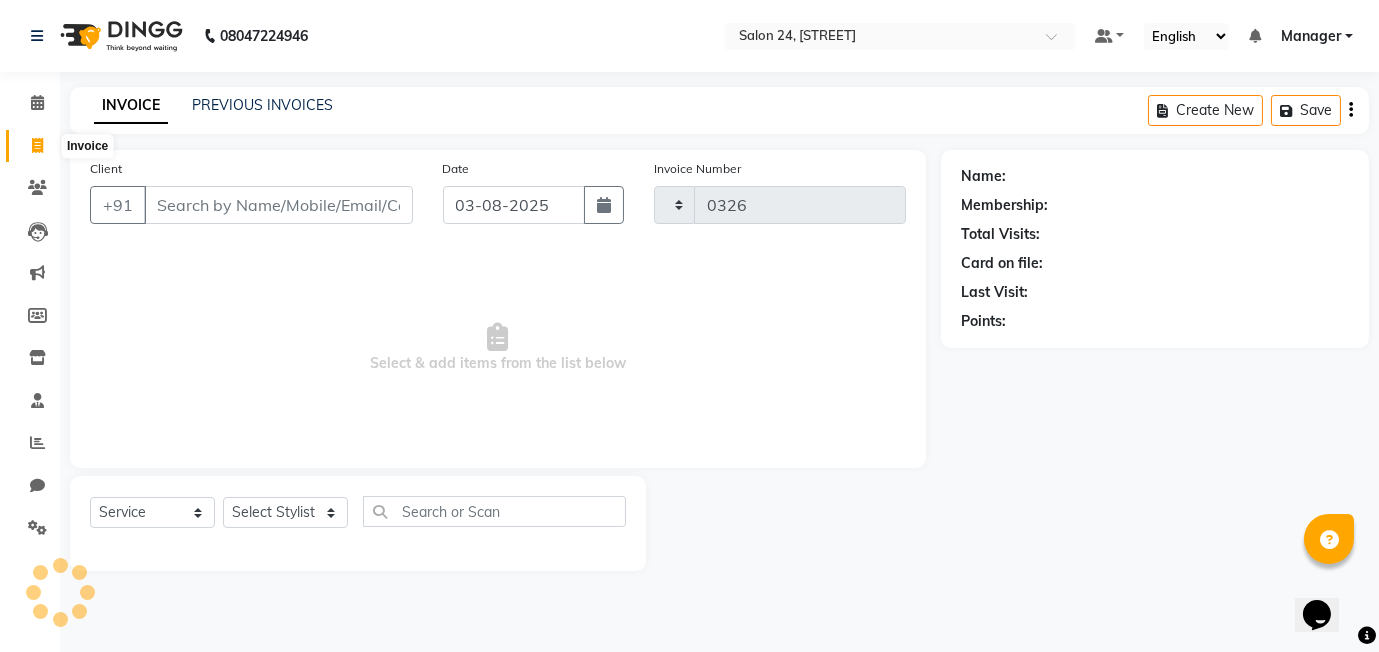 select on "8448" 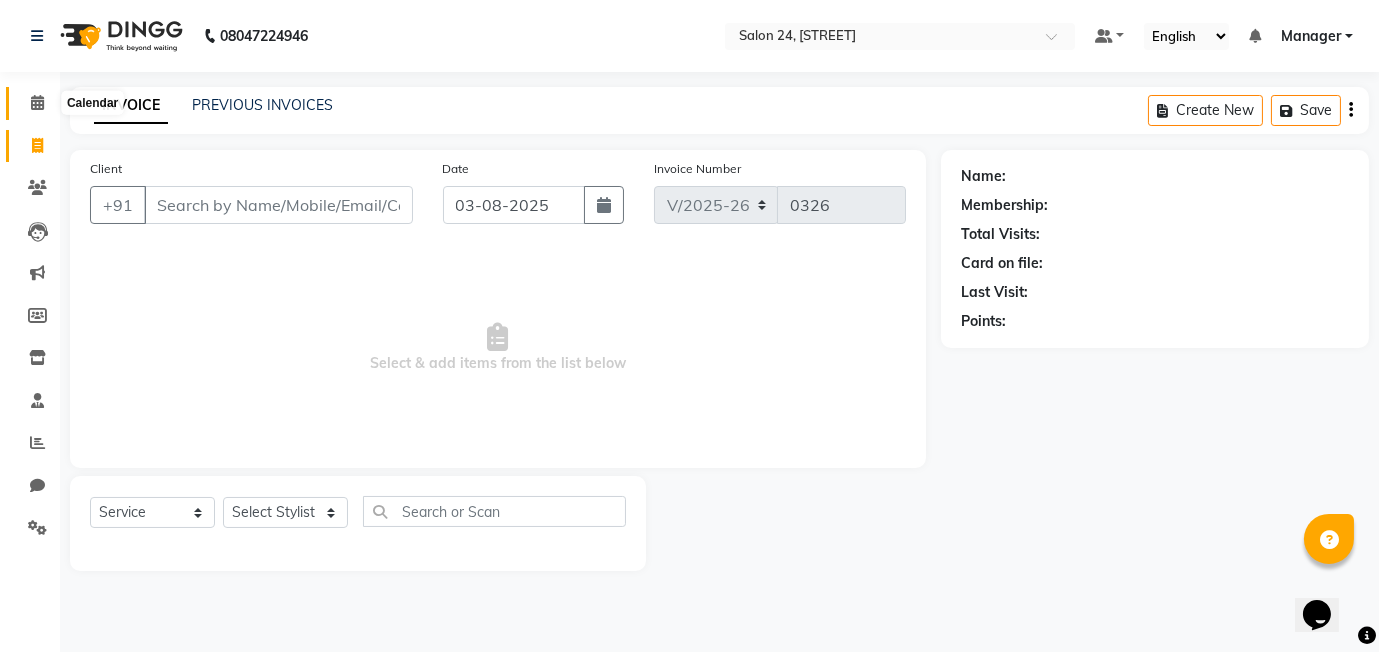 click 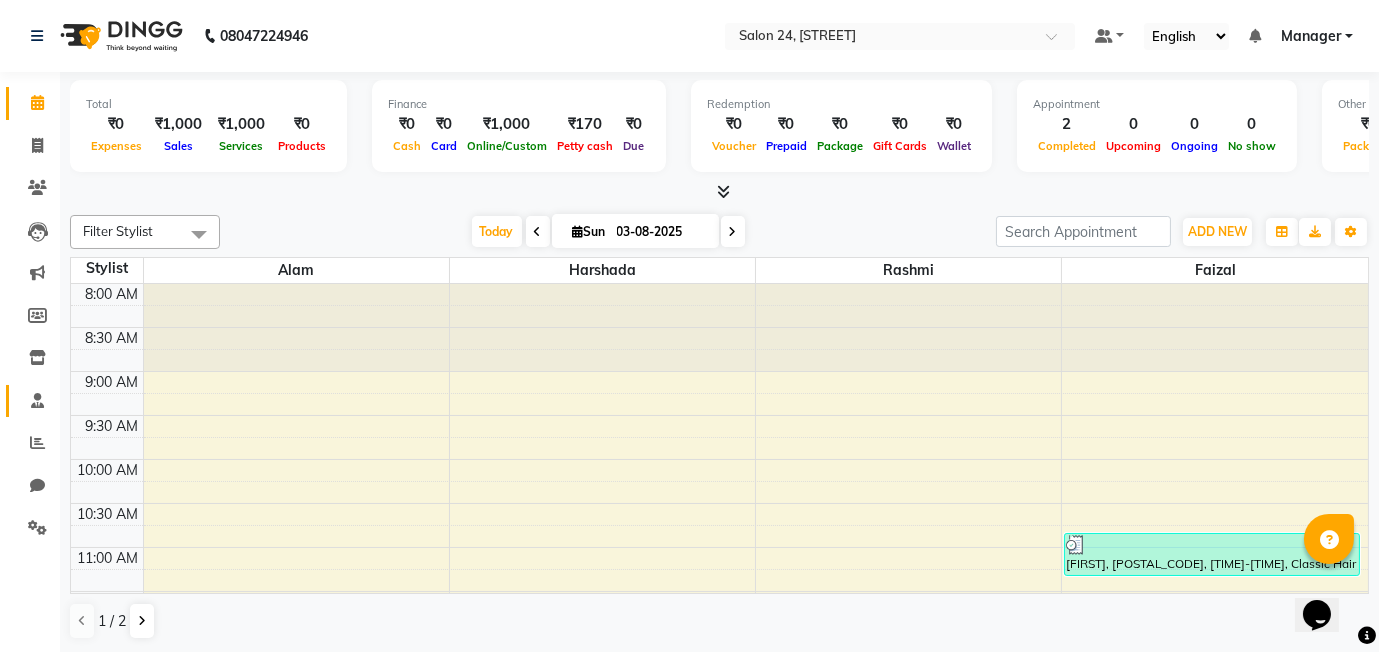 click on "Staff" 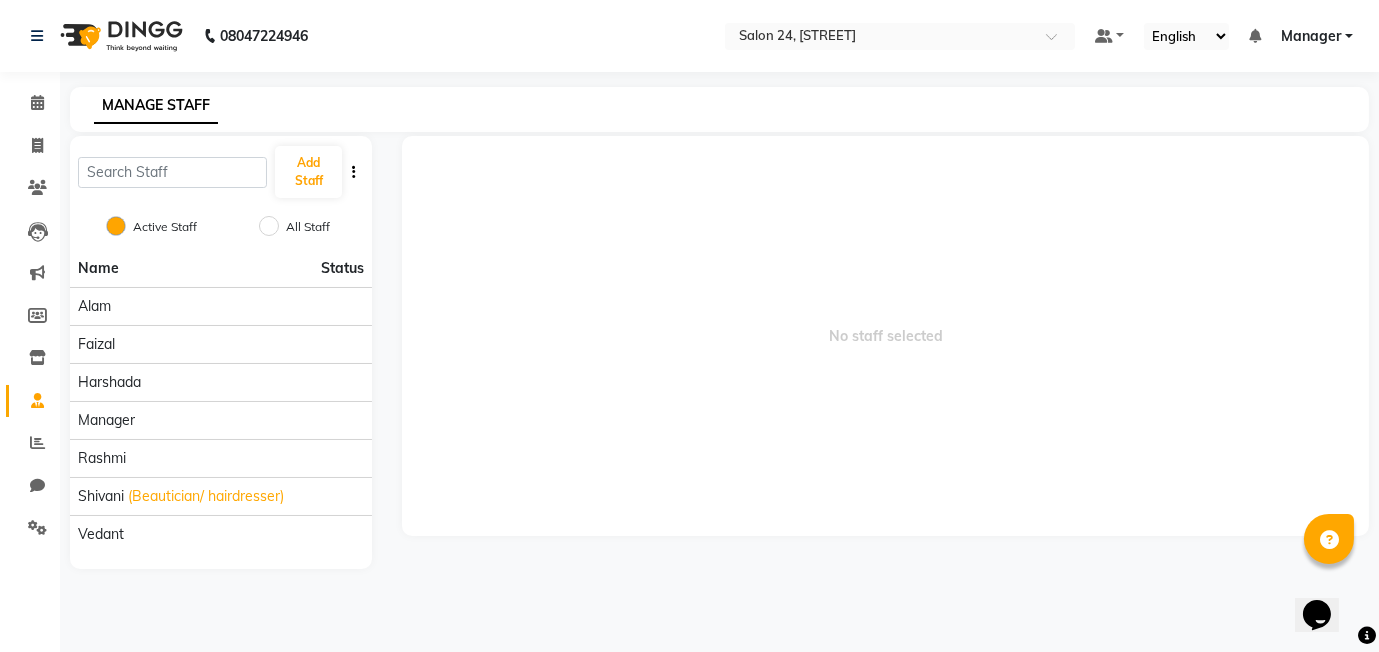 click on "Staff" 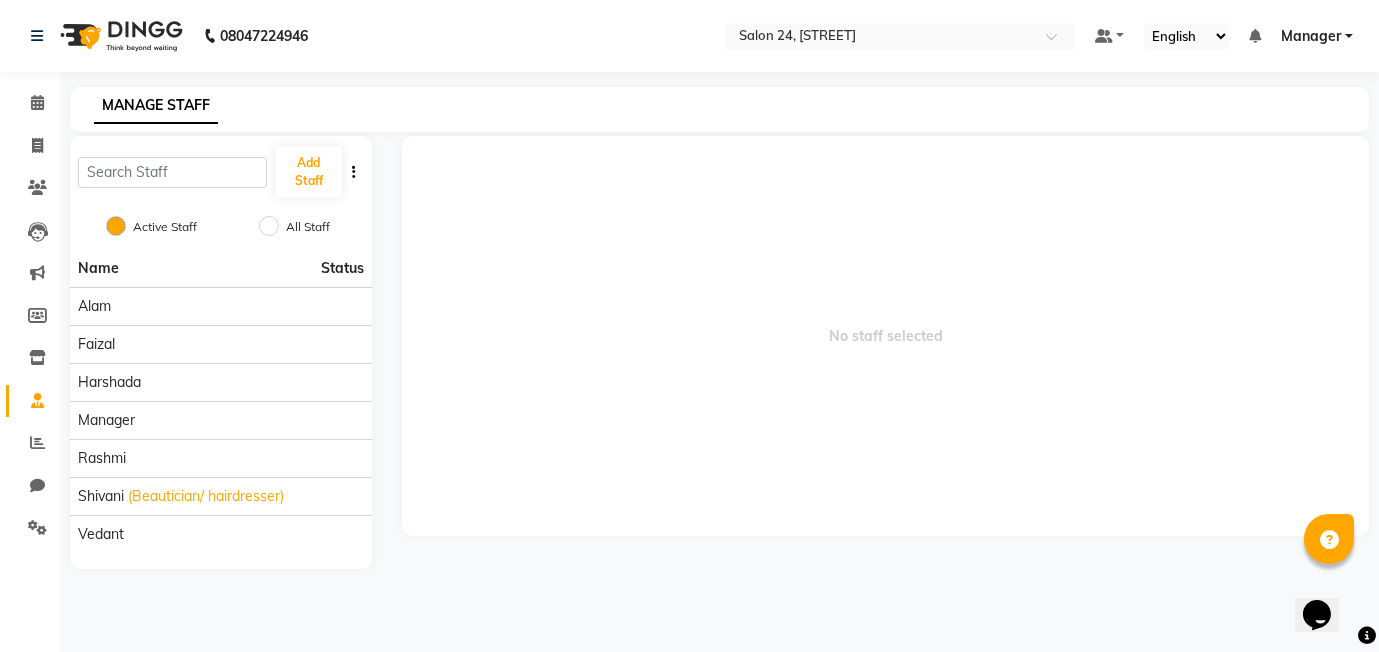 click on "Staff" 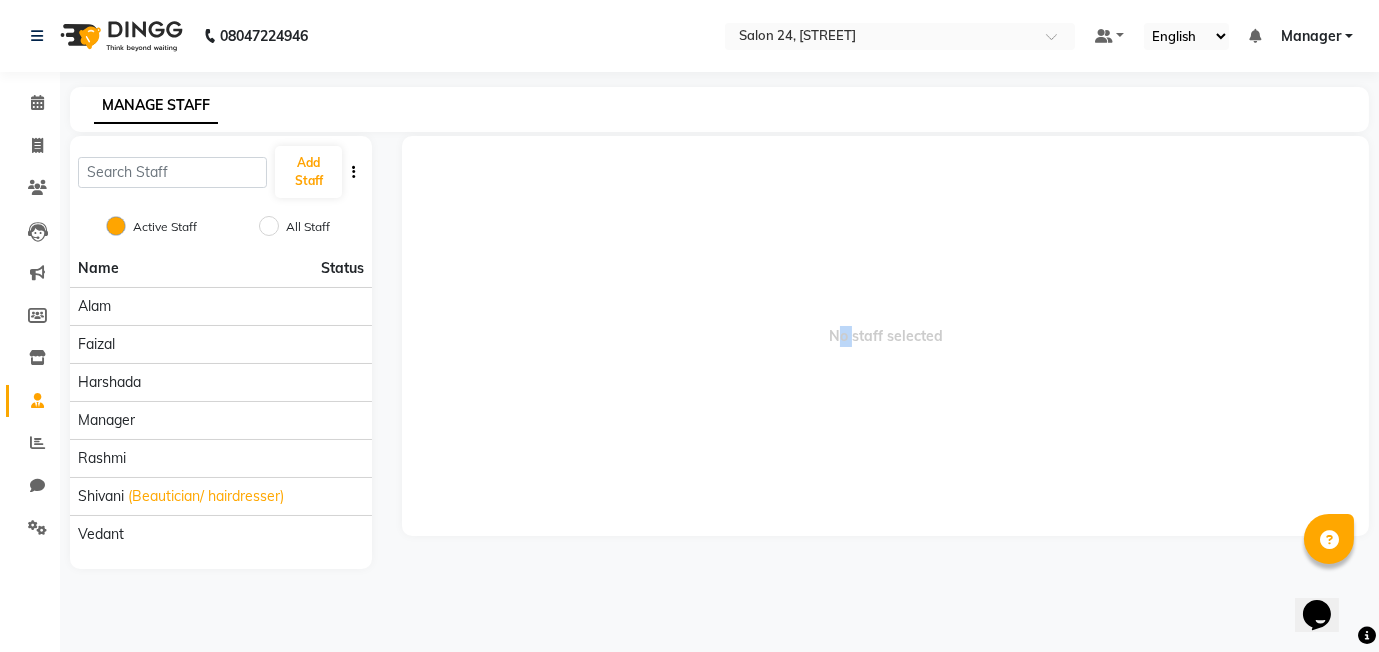 click on "No staff selected" at bounding box center [885, 336] 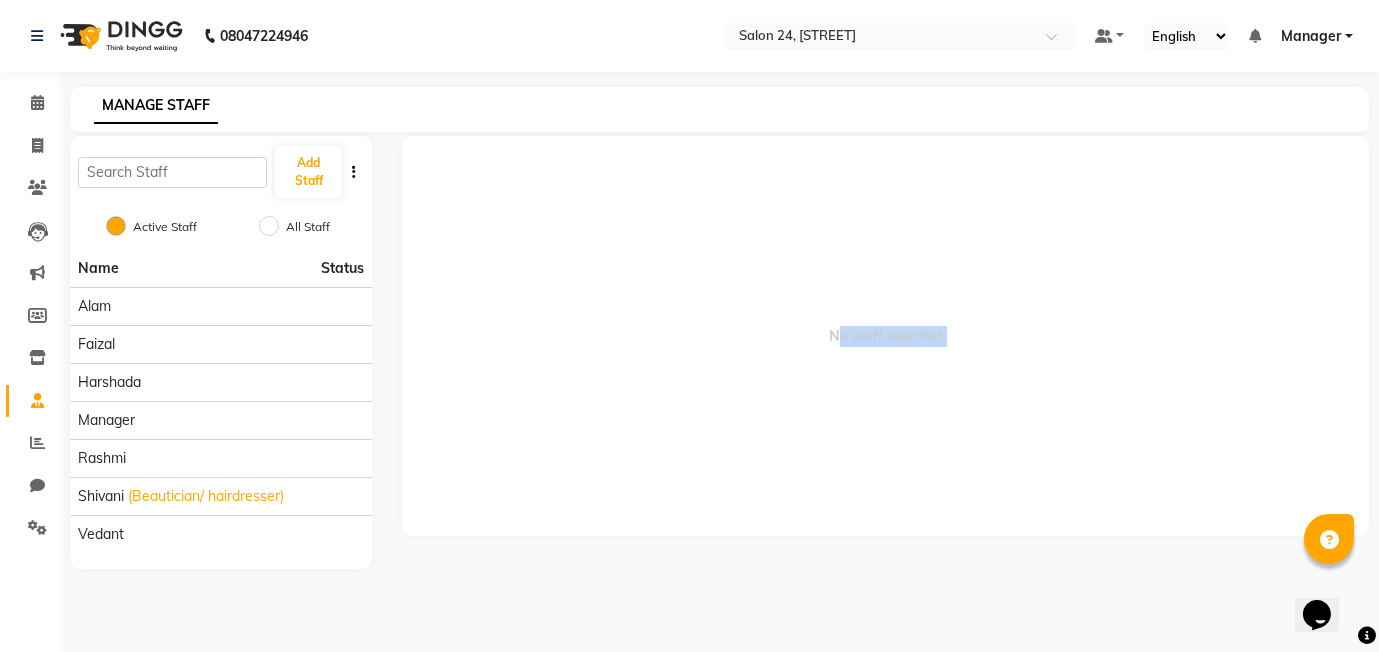 click on "No staff selected" at bounding box center (885, 336) 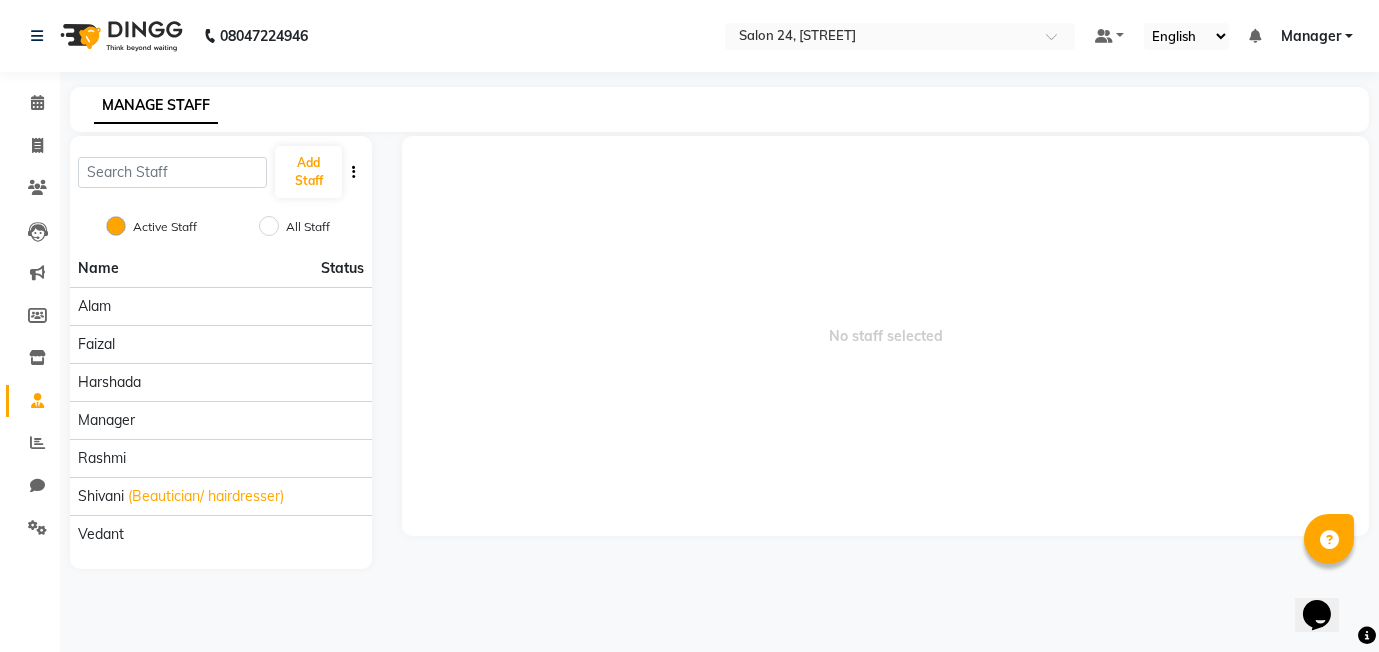 click on "No staff selected" at bounding box center [885, 336] 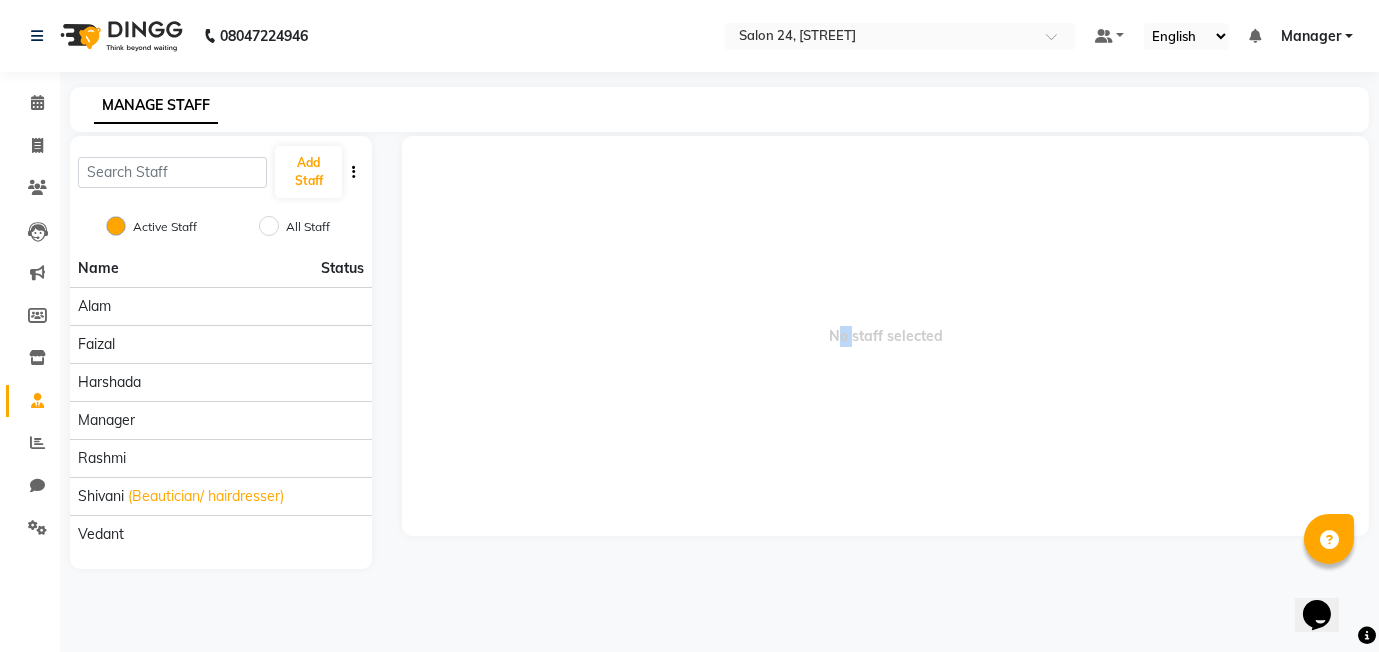 click on "No staff selected" at bounding box center [885, 336] 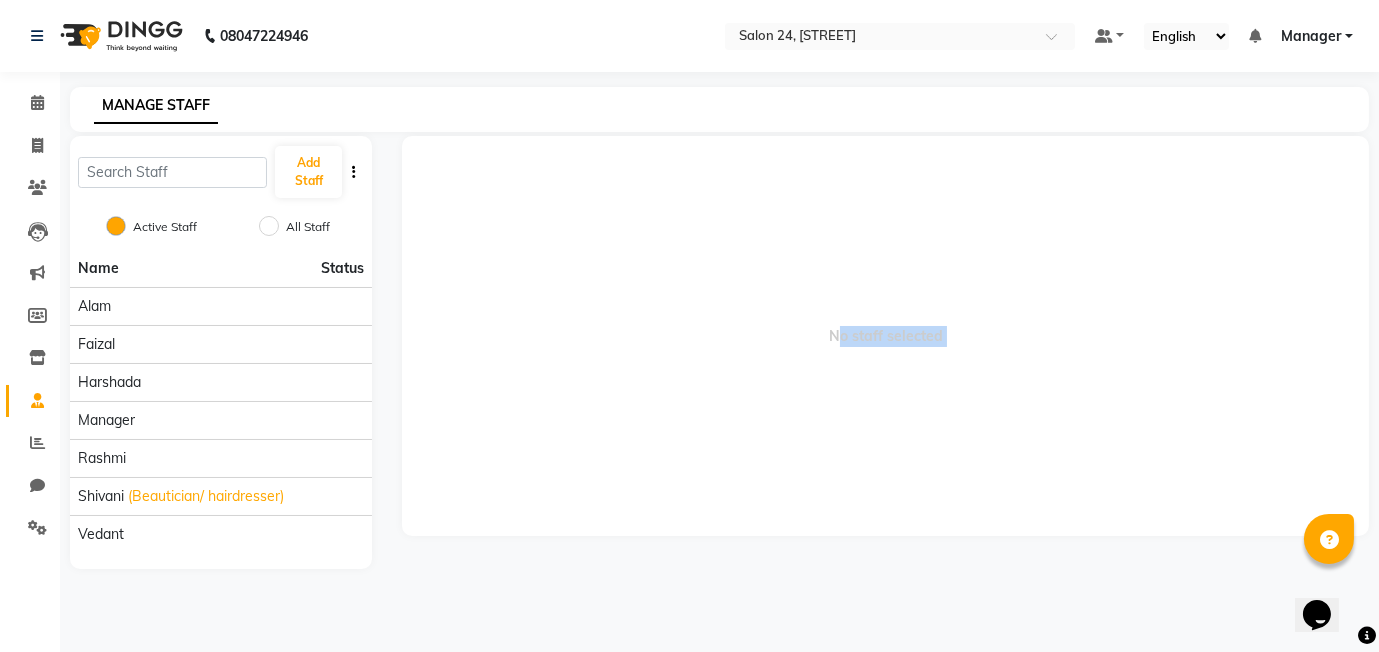 click on "No staff selected" at bounding box center [885, 336] 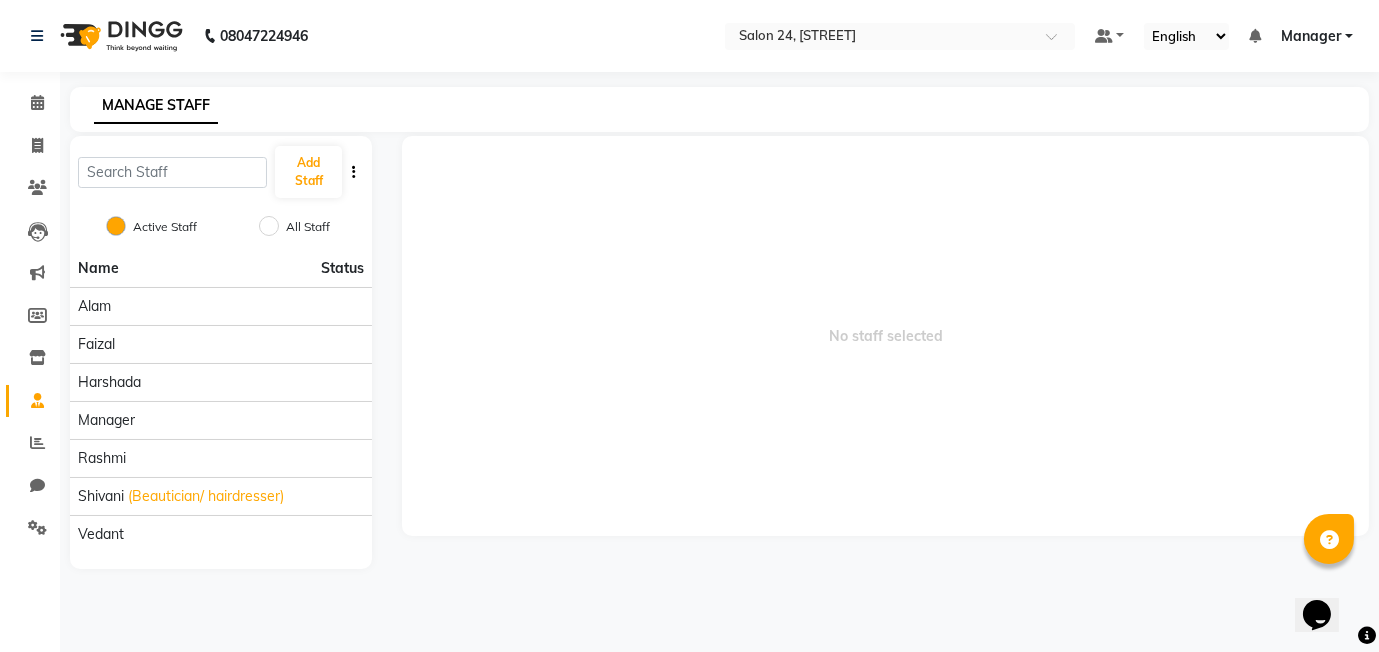 click on "No staff selected" at bounding box center (885, 336) 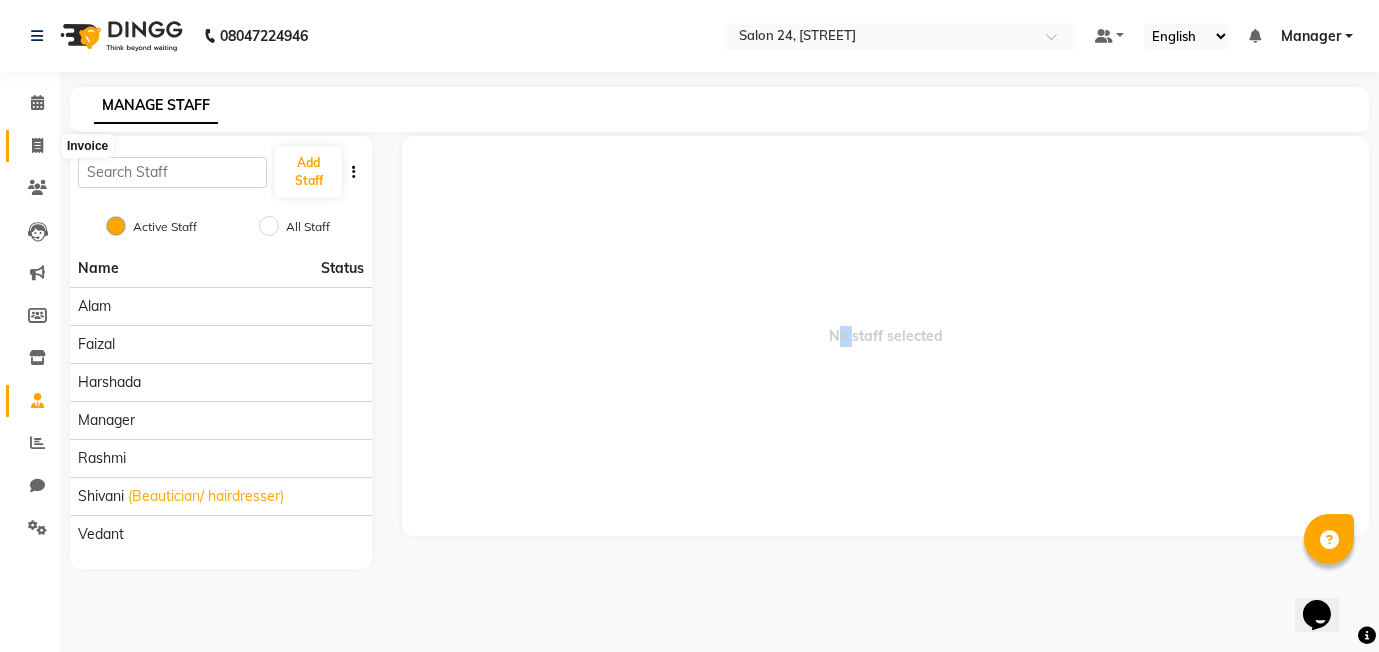 click 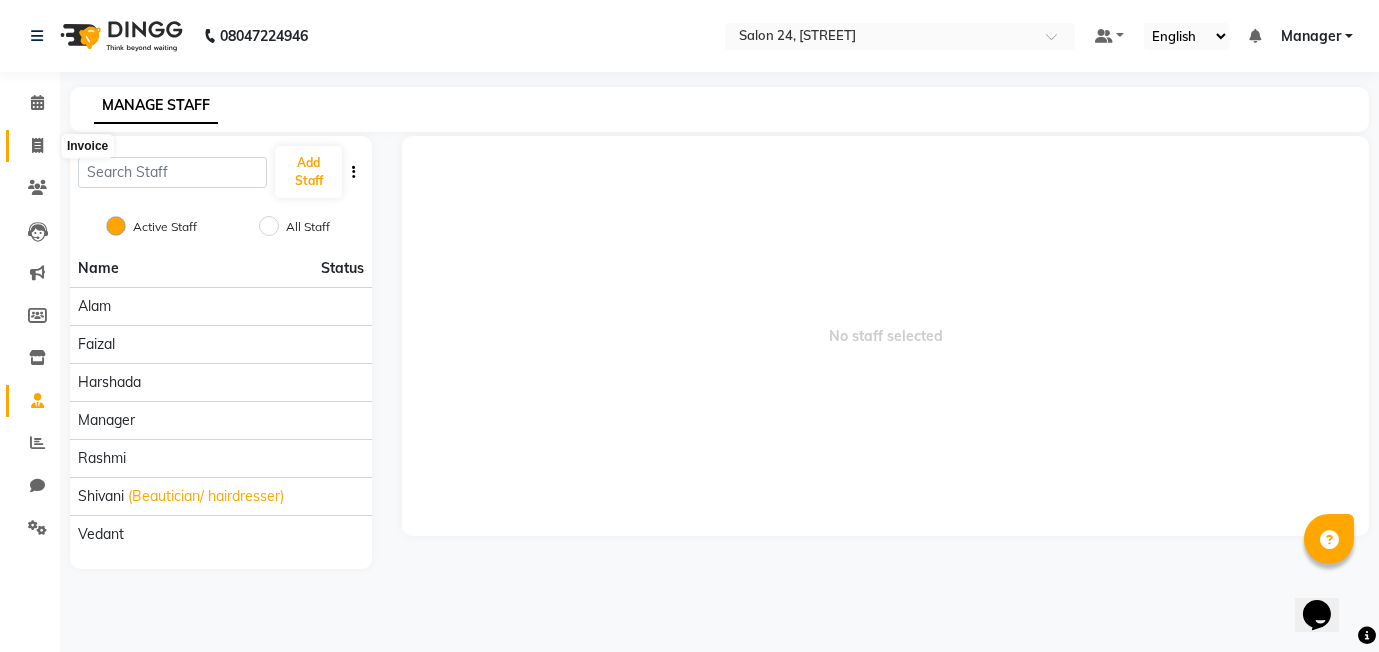 select on "service" 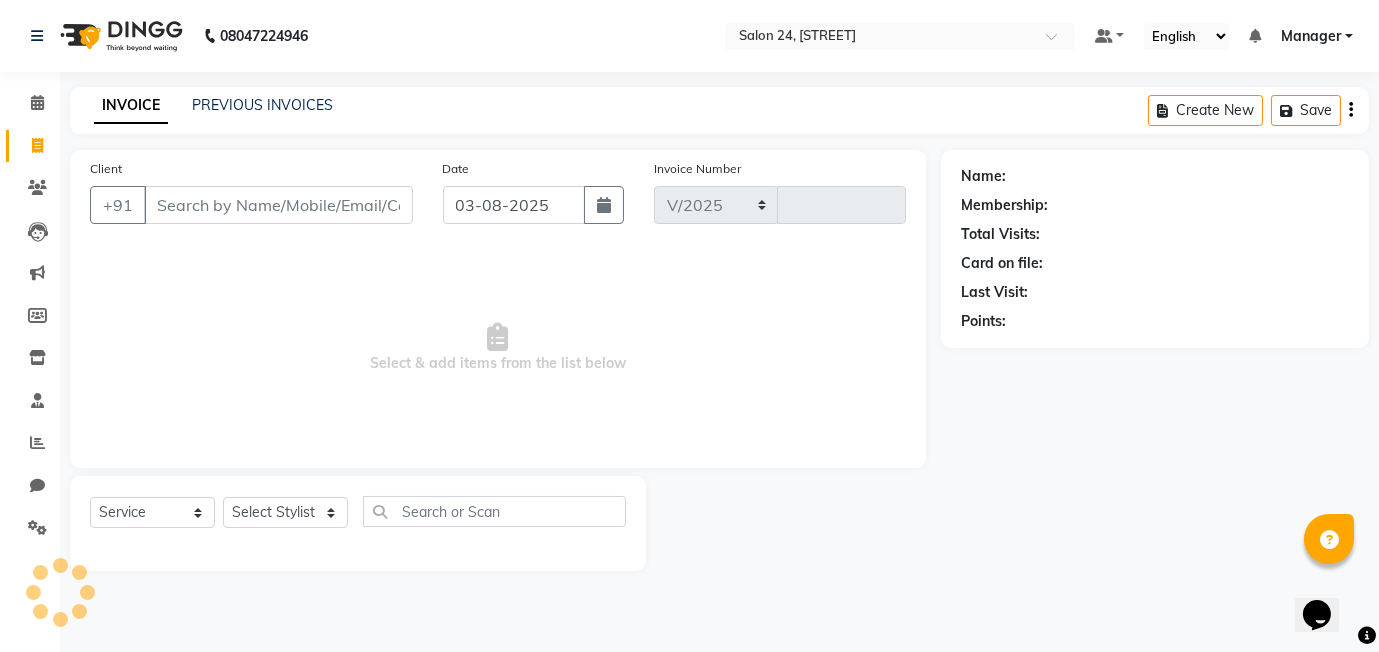 select on "8448" 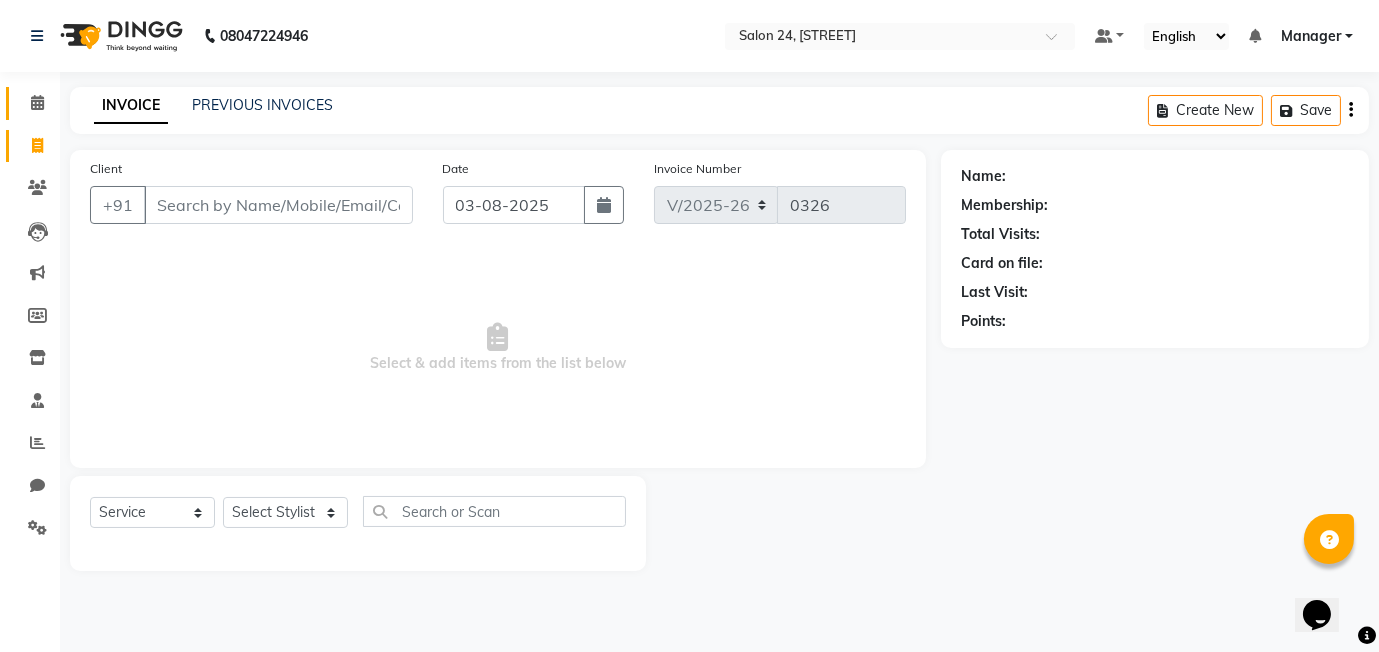 click 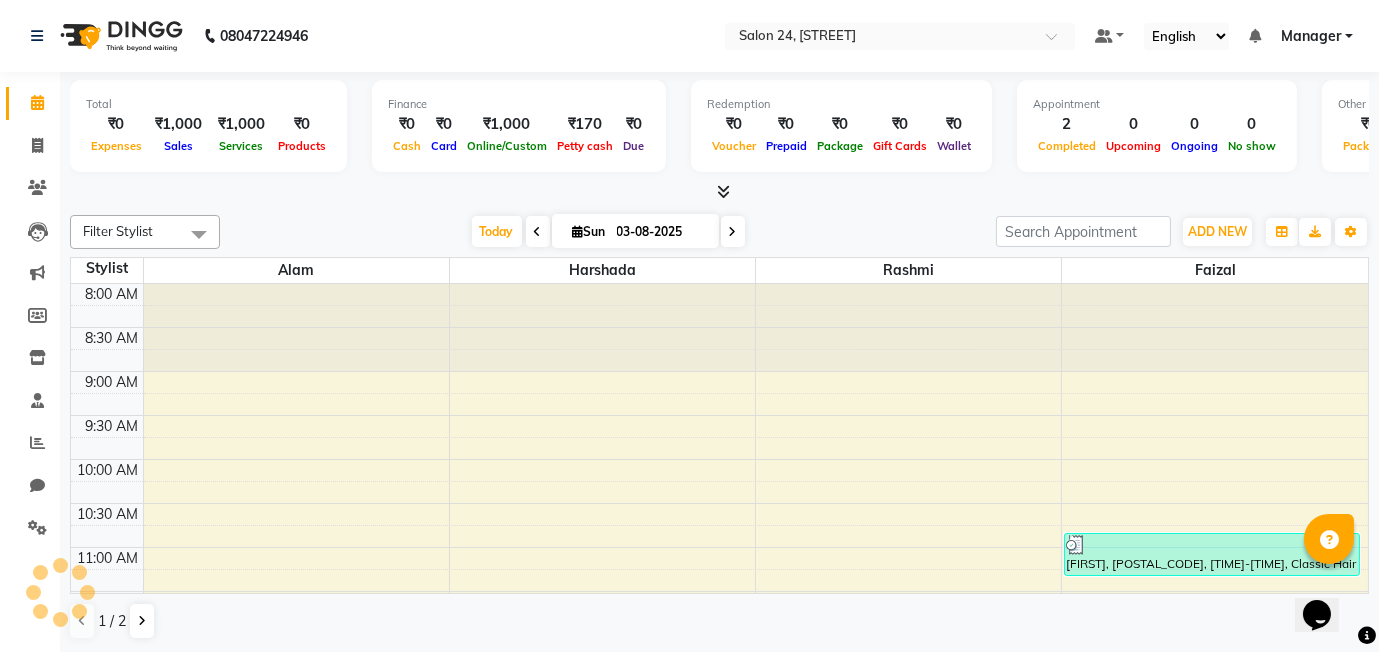 scroll, scrollTop: 704, scrollLeft: 0, axis: vertical 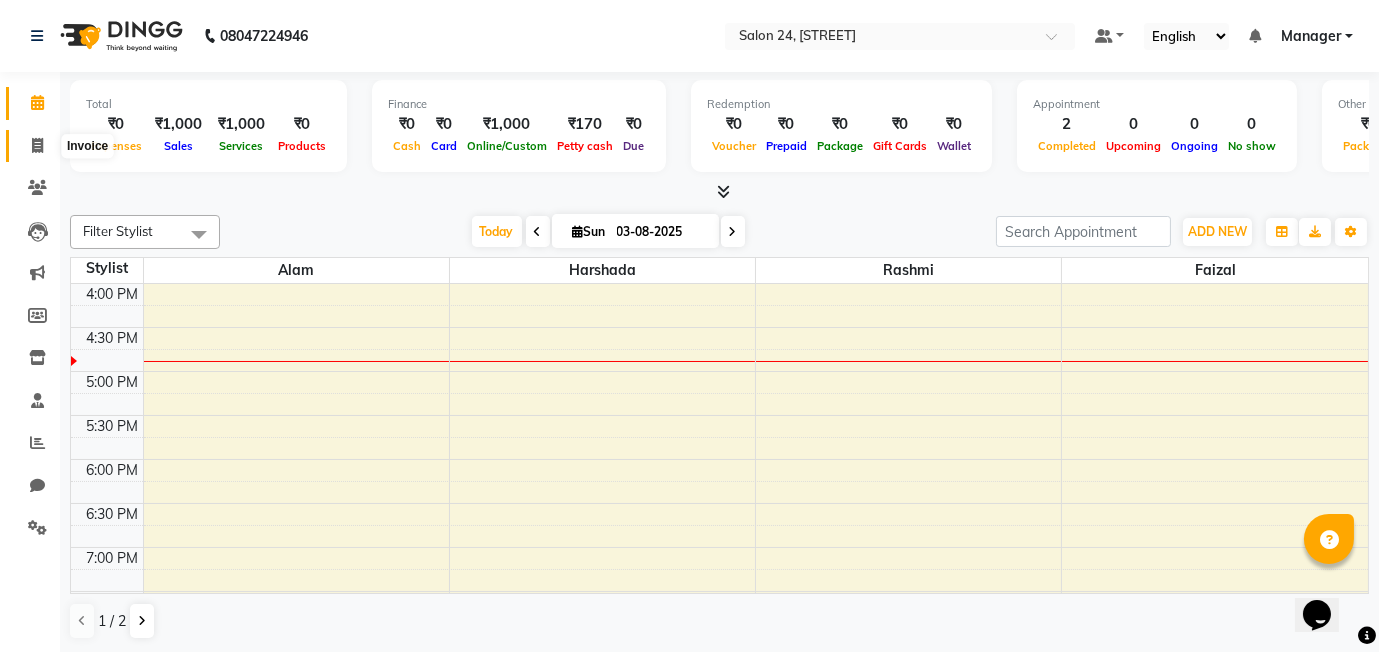 click 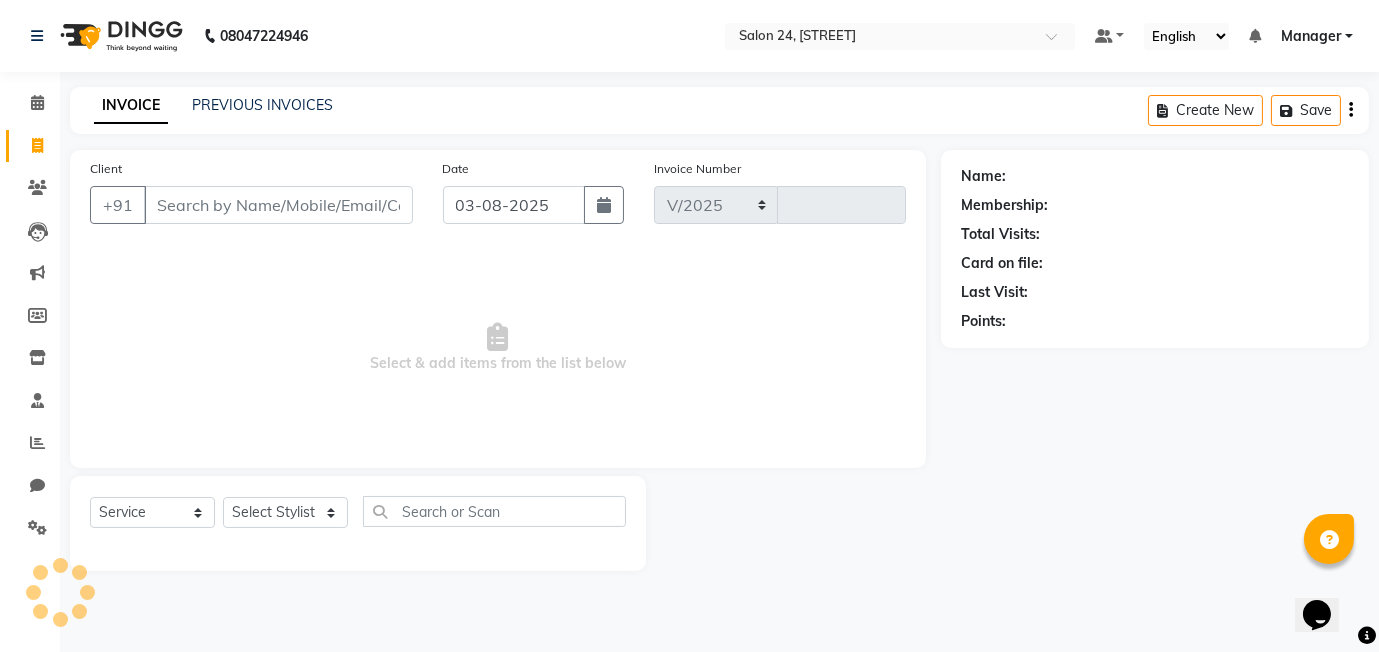 select on "8448" 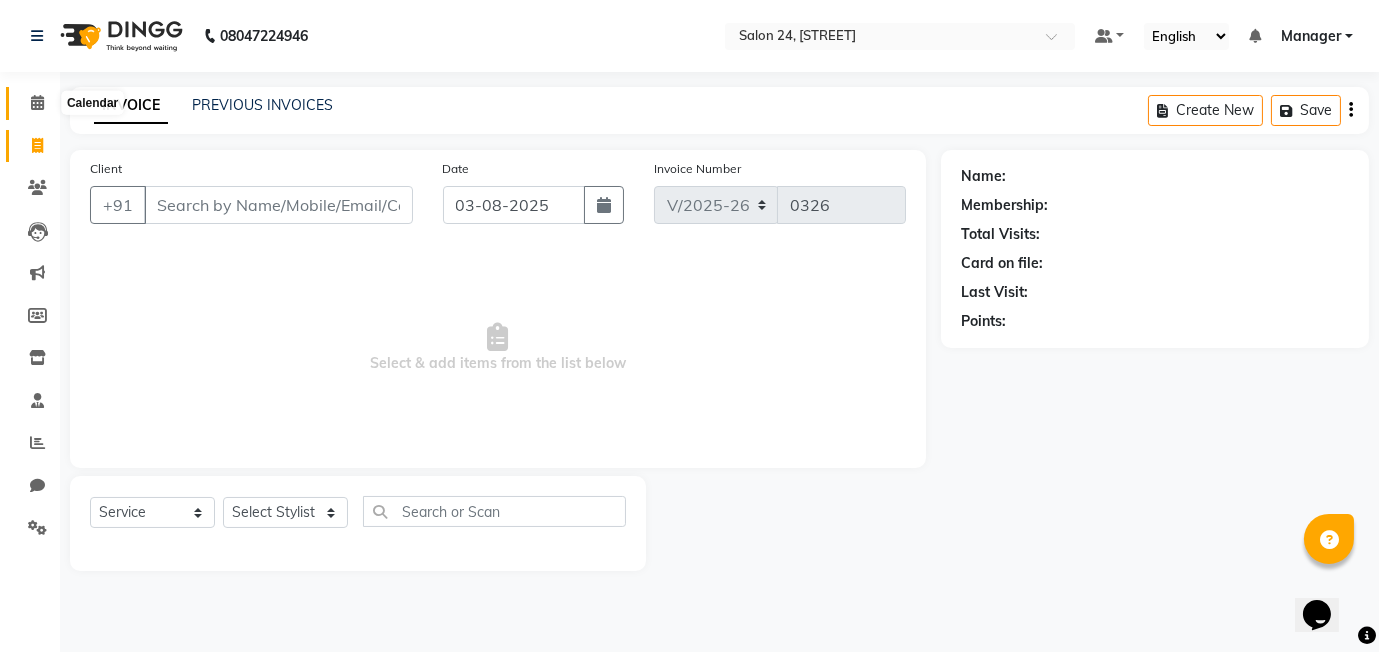 click 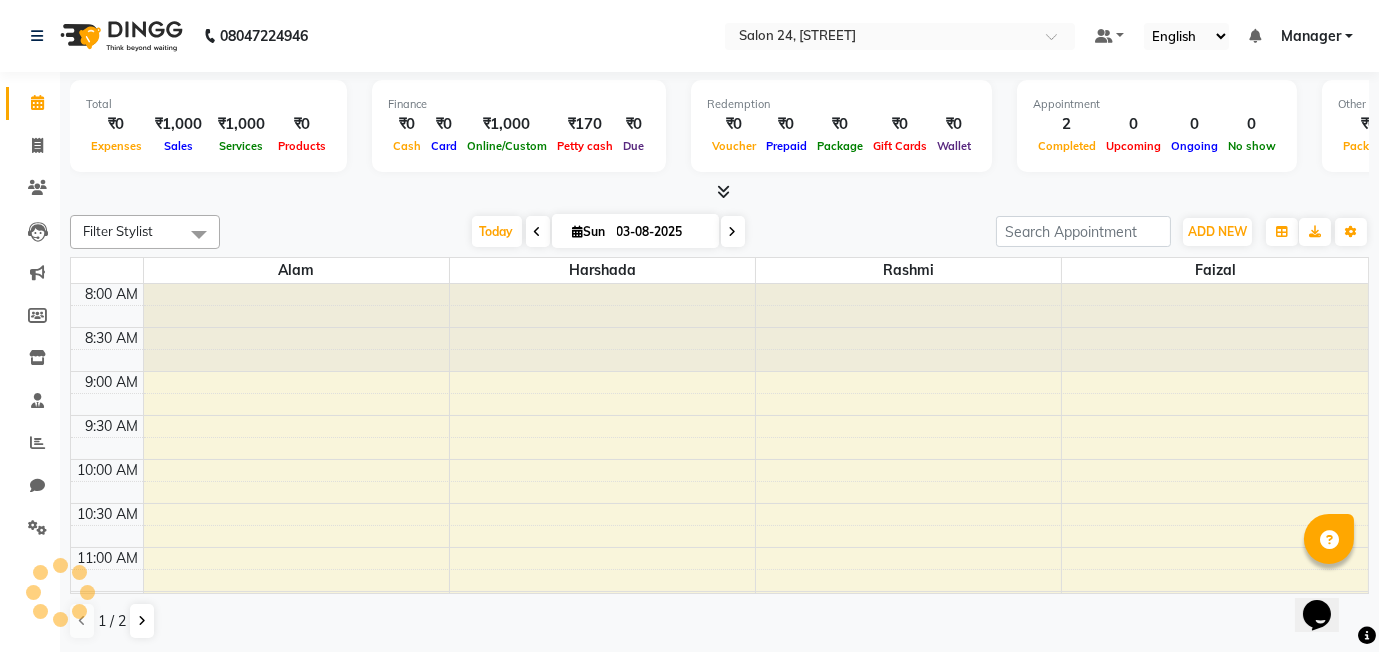 scroll, scrollTop: 0, scrollLeft: 0, axis: both 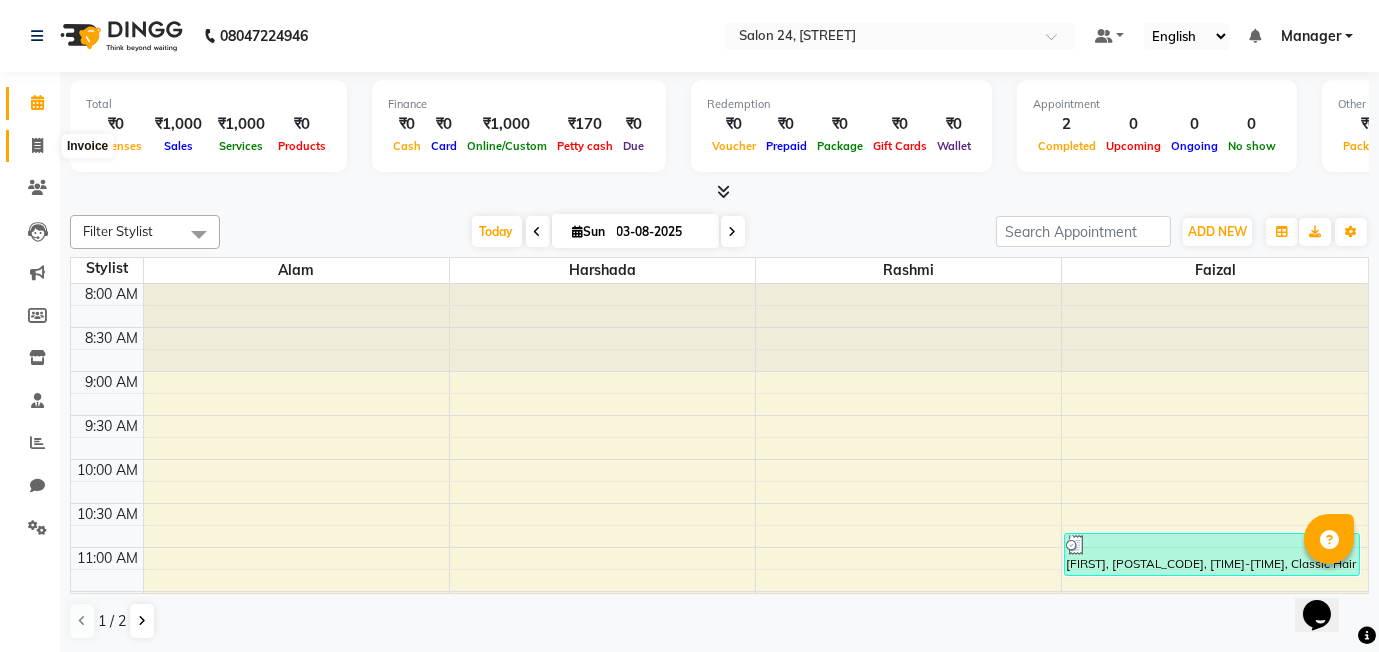 click 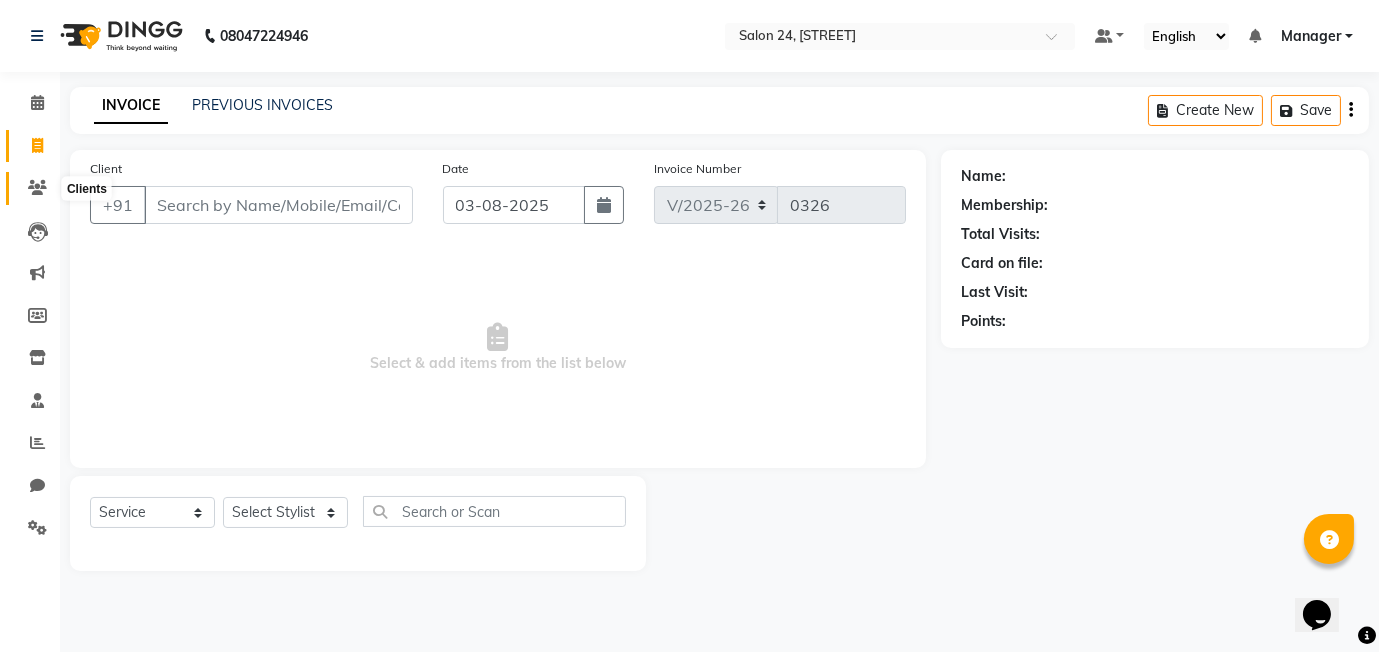 click 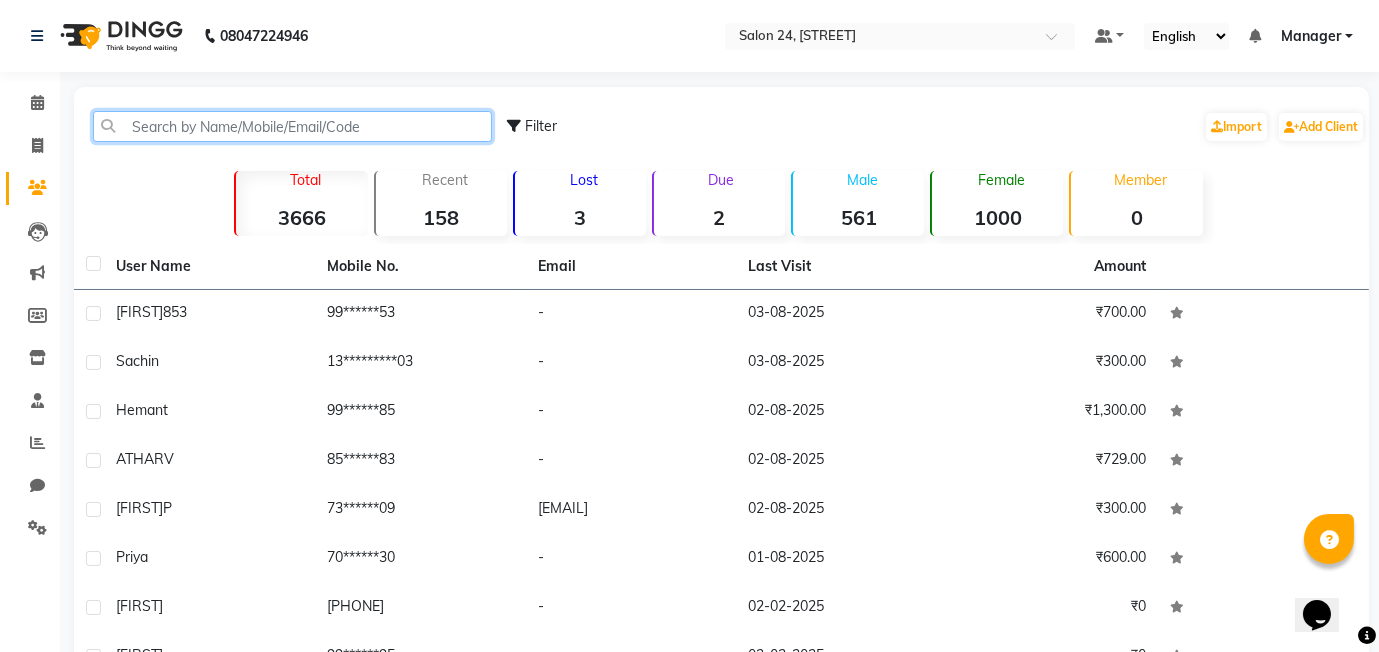 click 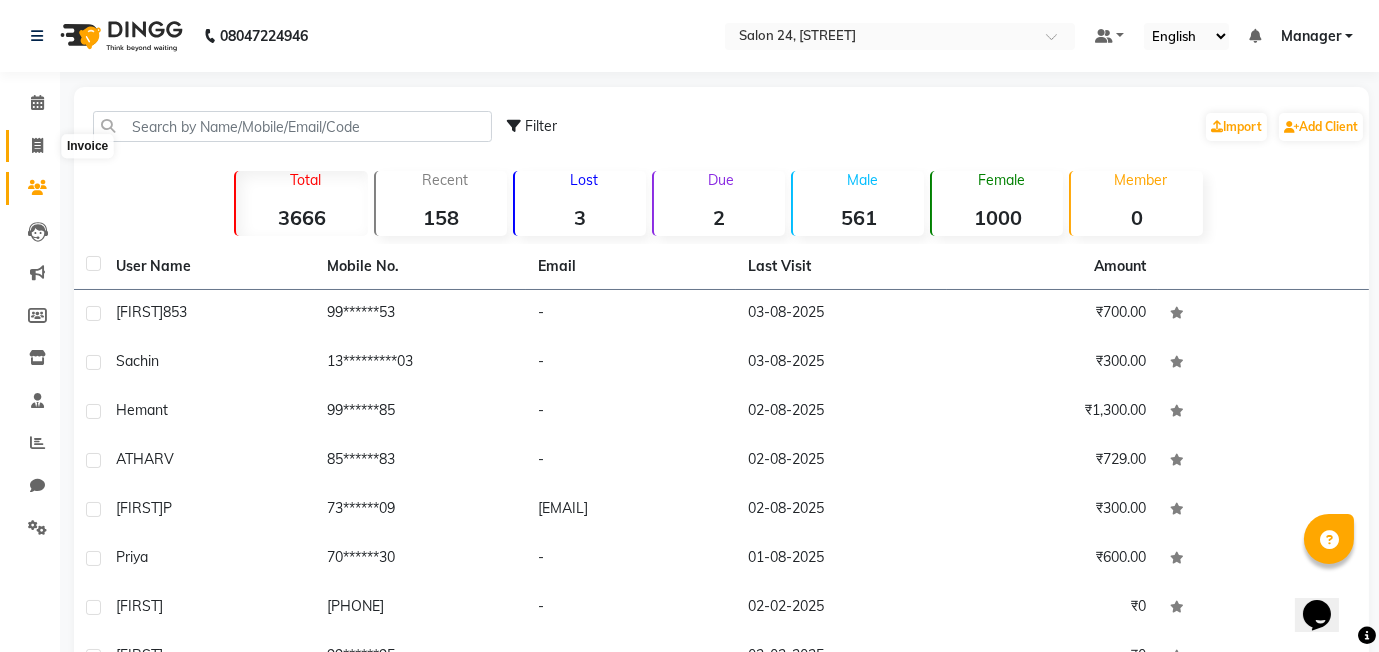 click 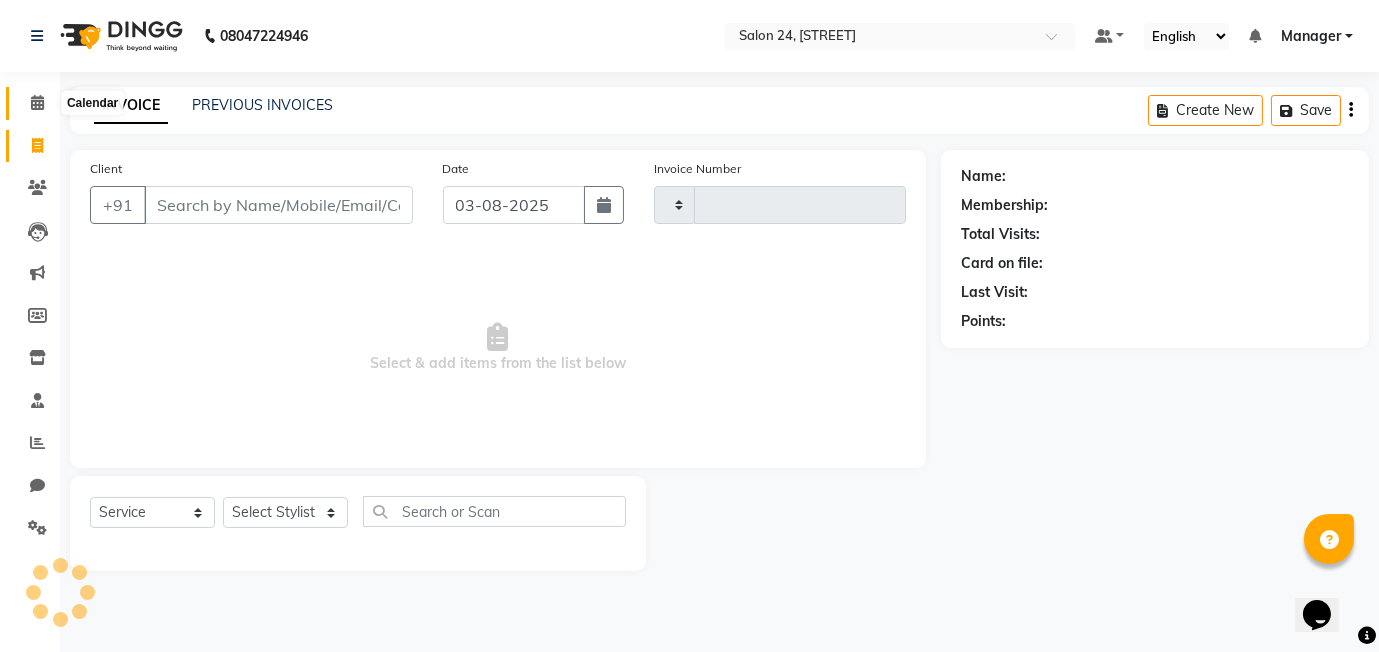 type on "0326" 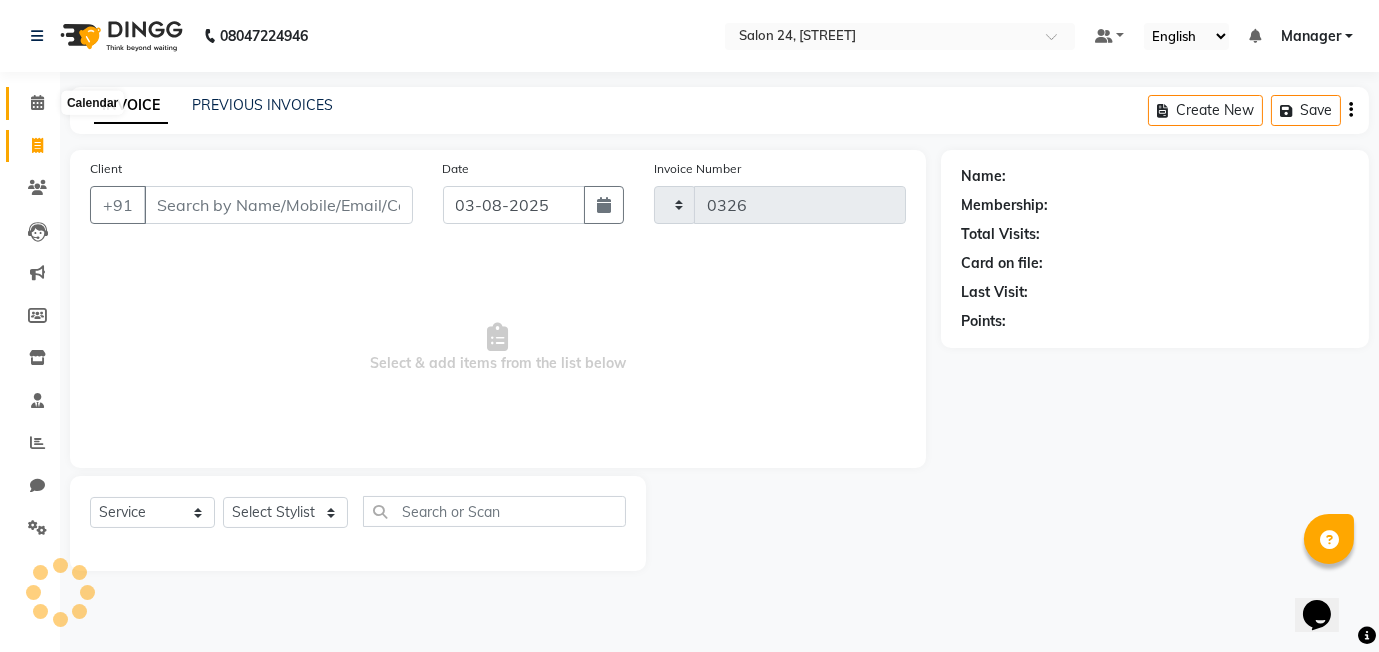 select on "8448" 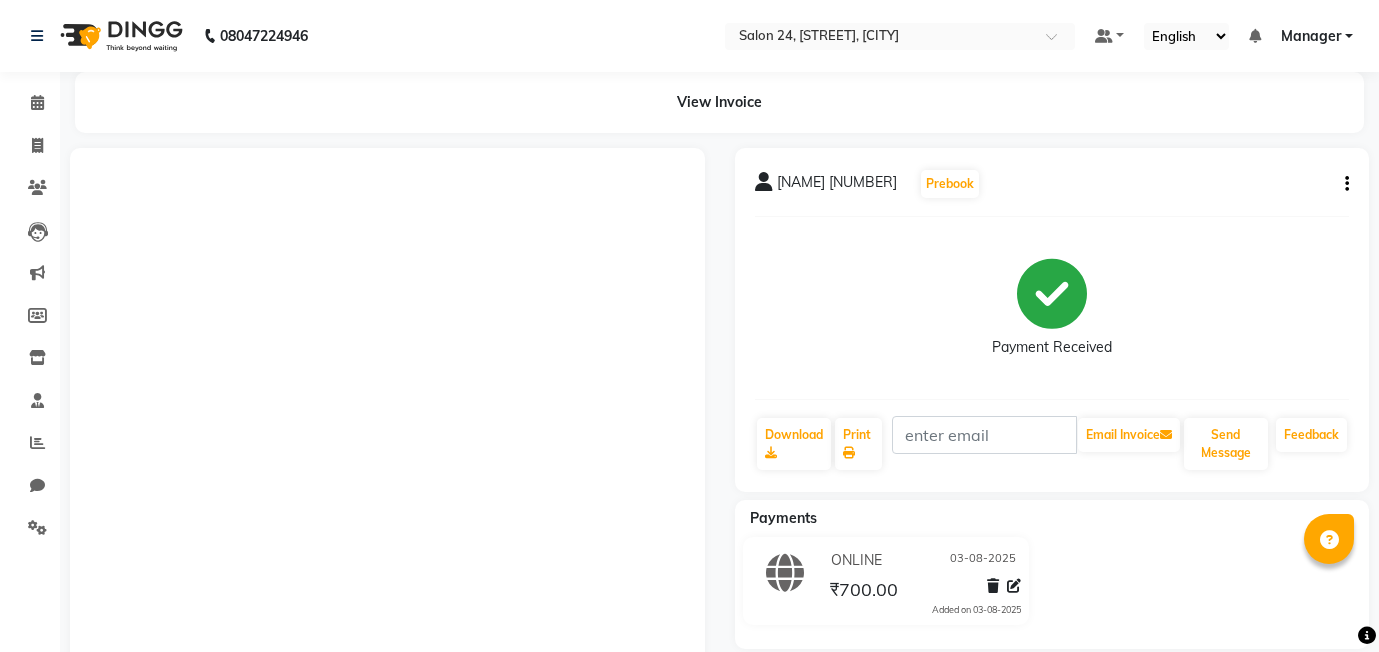 scroll, scrollTop: 0, scrollLeft: 0, axis: both 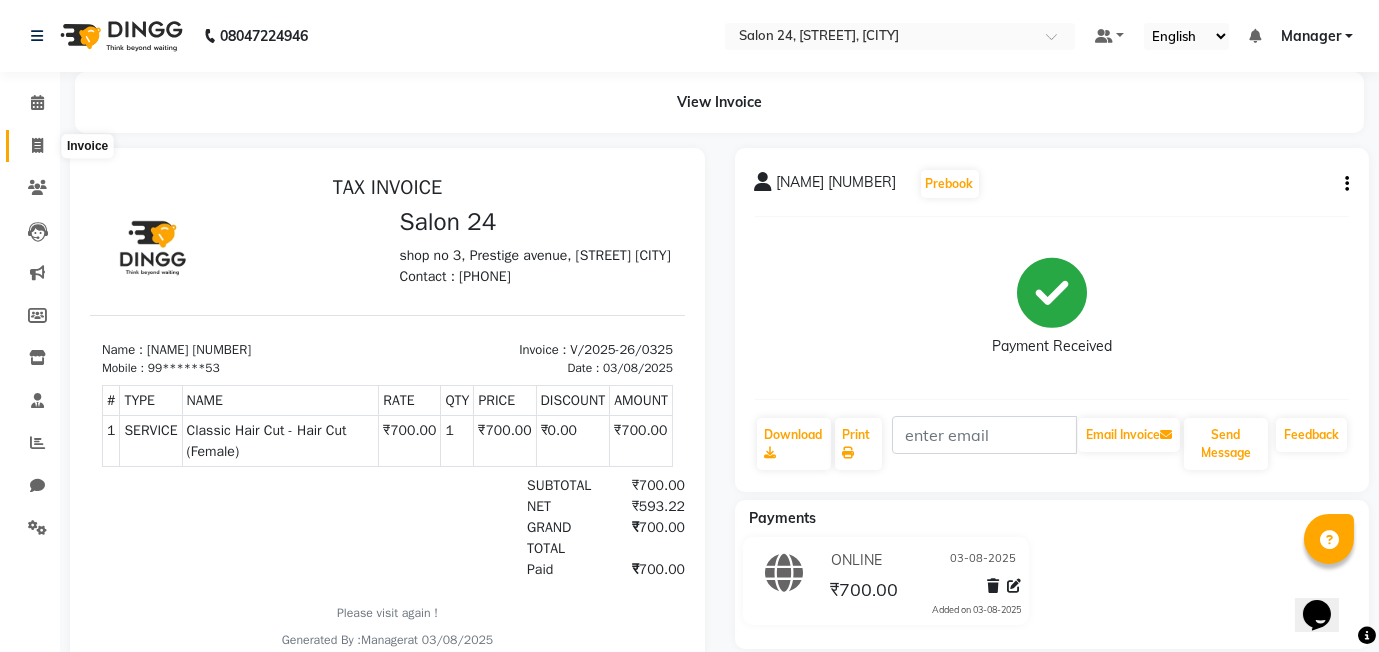 click 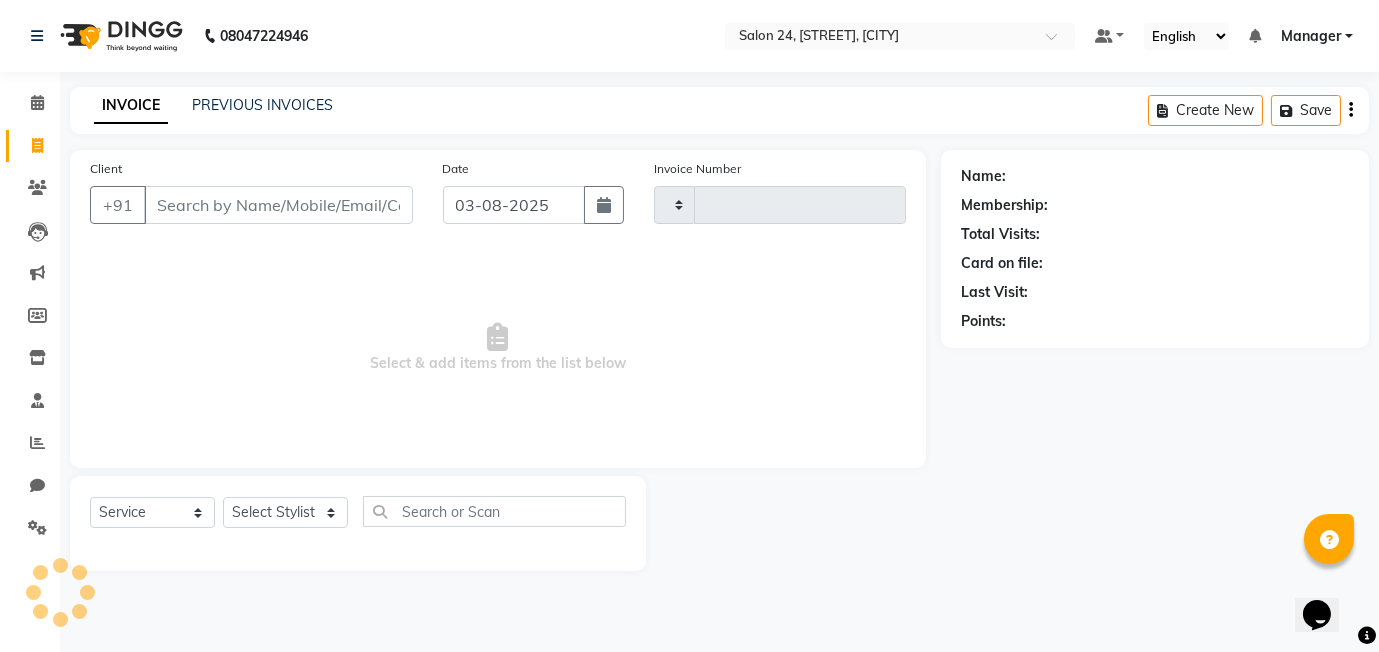 type on "0326" 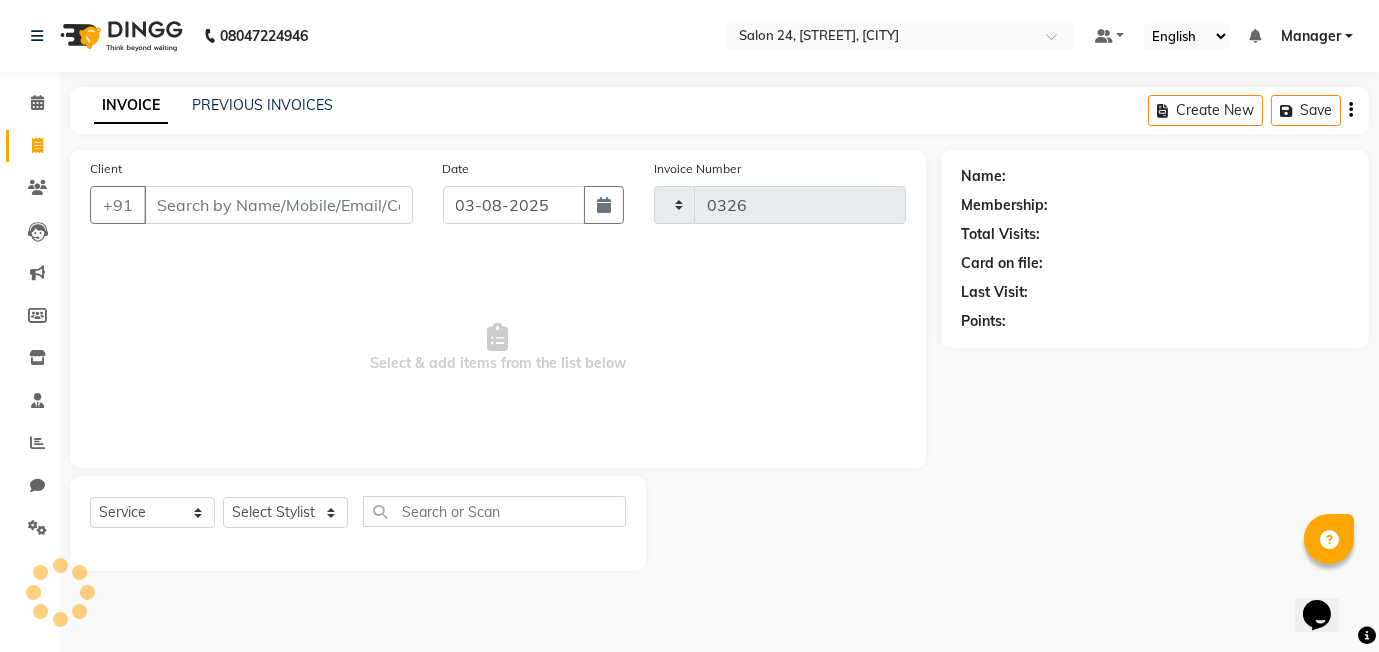 select on "8448" 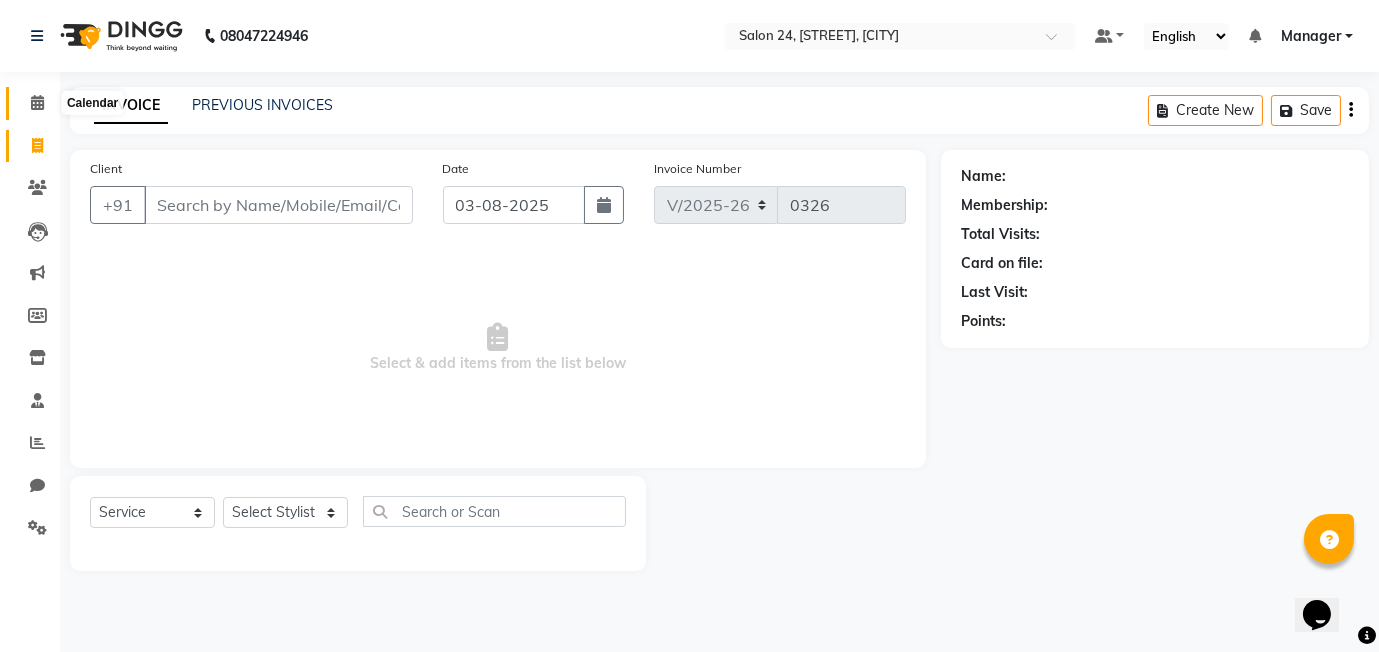 click 